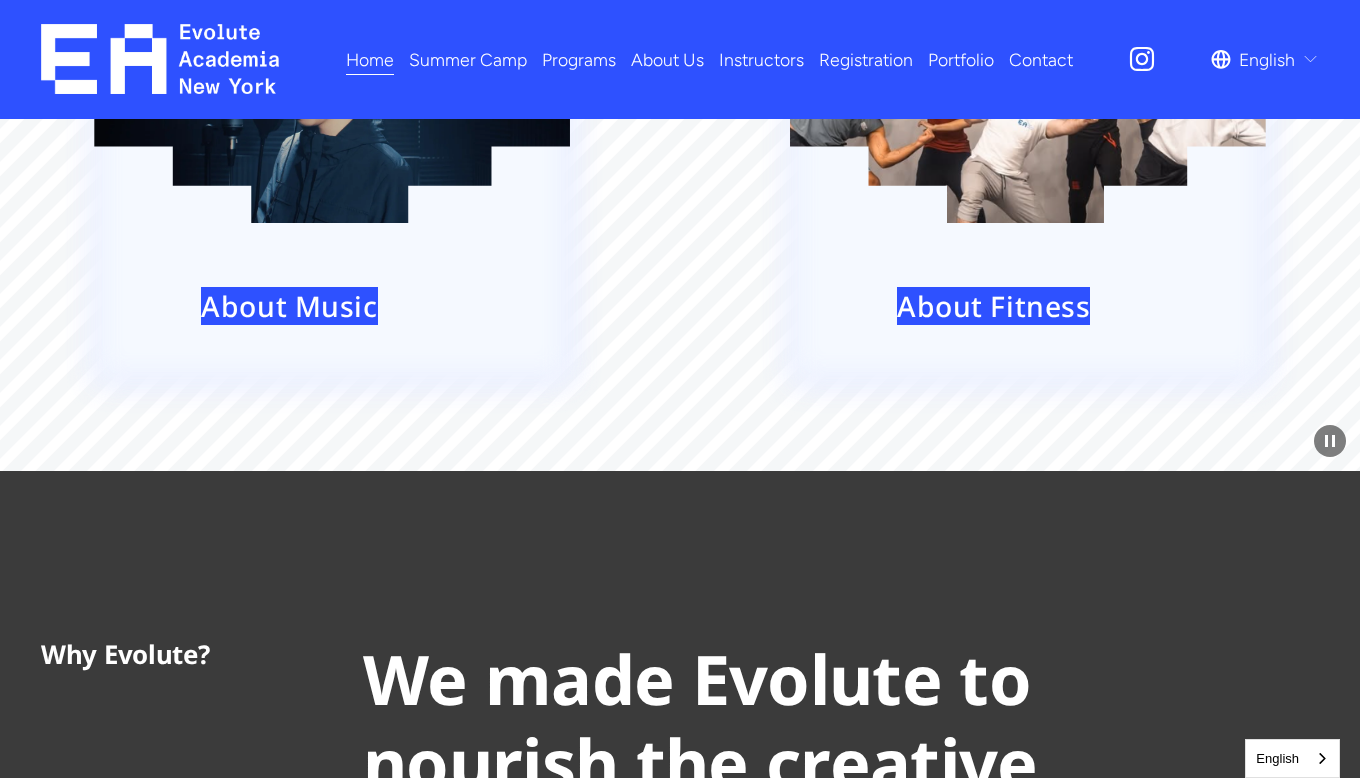 scroll, scrollTop: 2854, scrollLeft: 0, axis: vertical 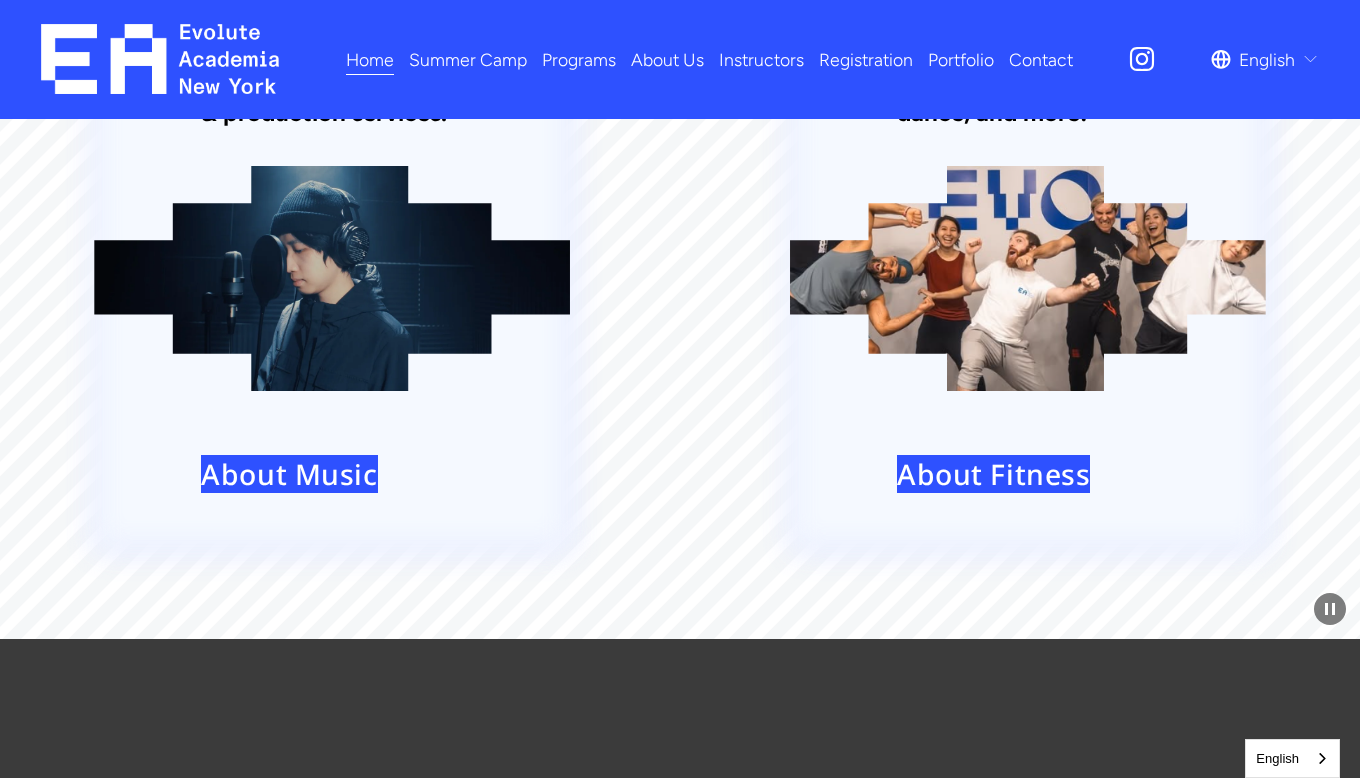 click on "About Fitness" at bounding box center [993, 474] 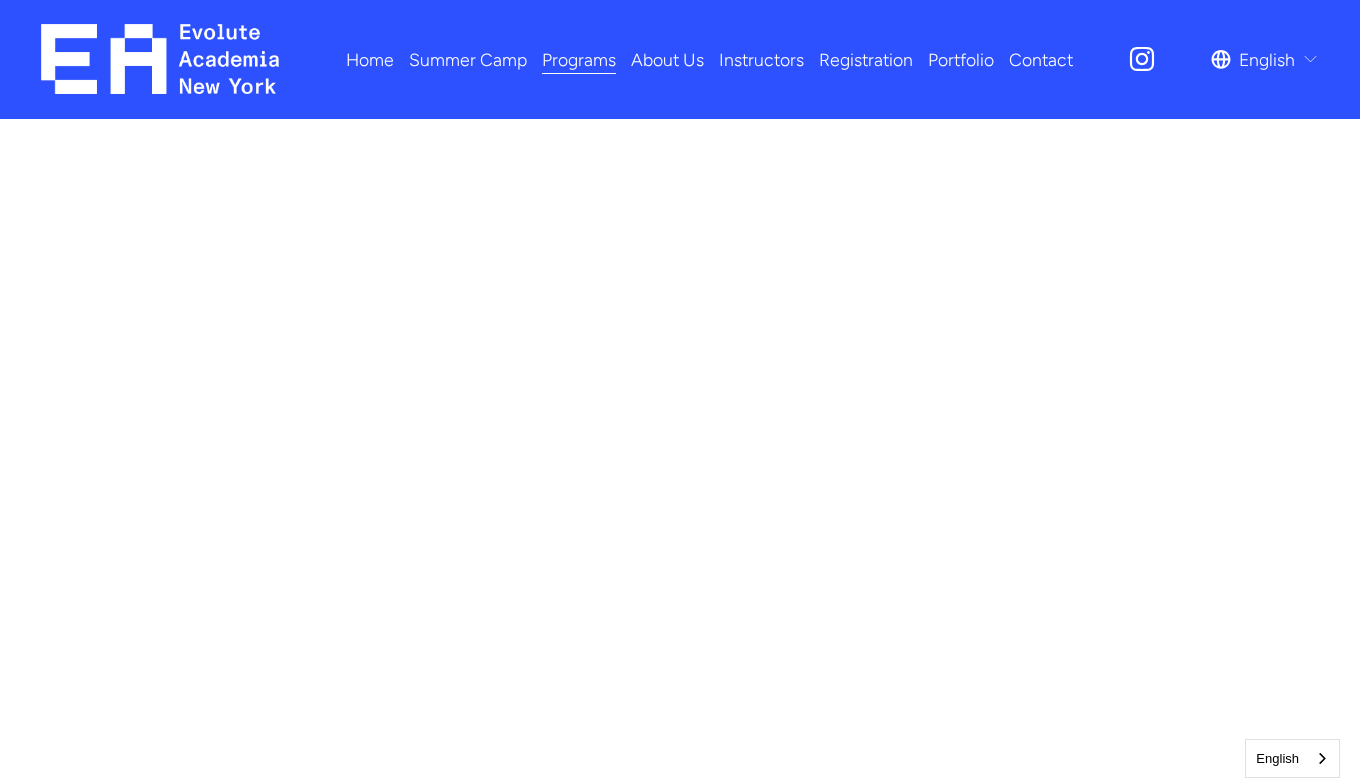 scroll, scrollTop: 1153, scrollLeft: 0, axis: vertical 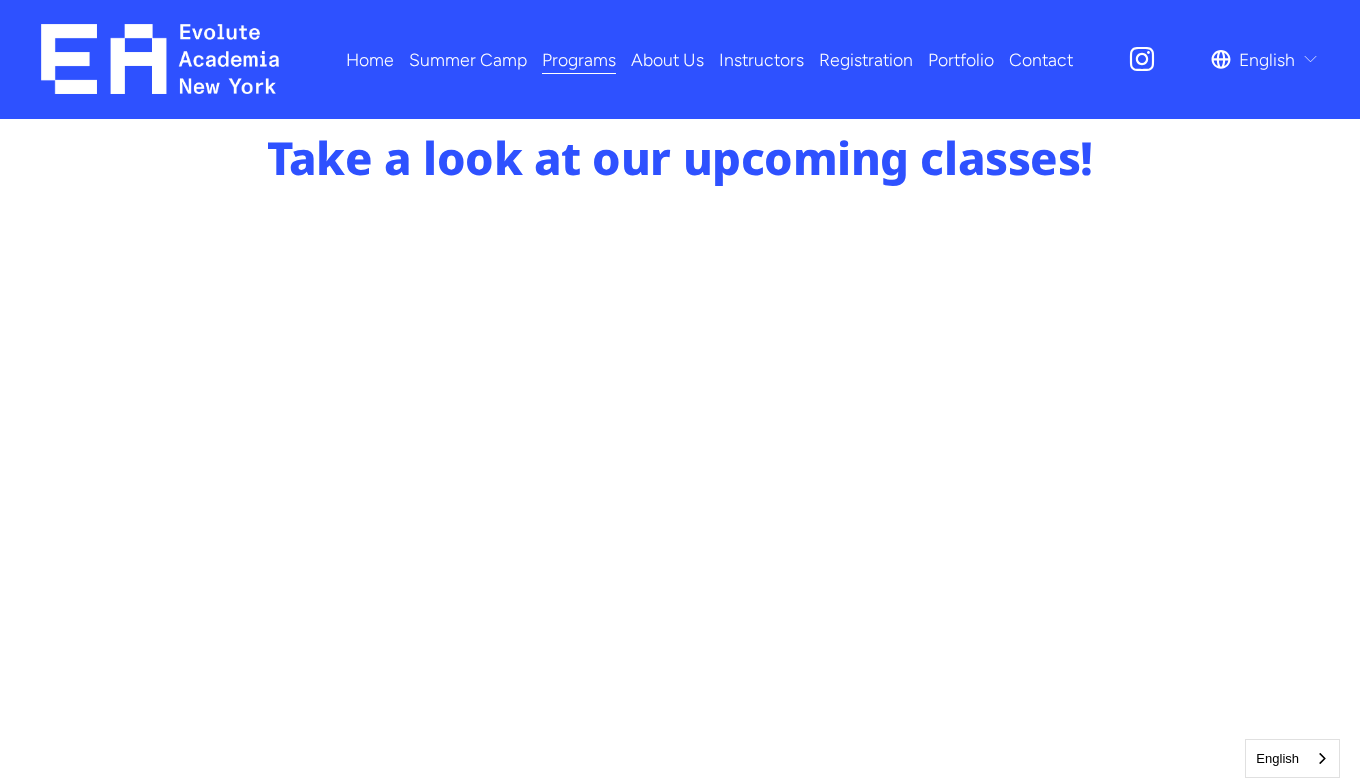 click on "Music" at bounding box center [0, 0] 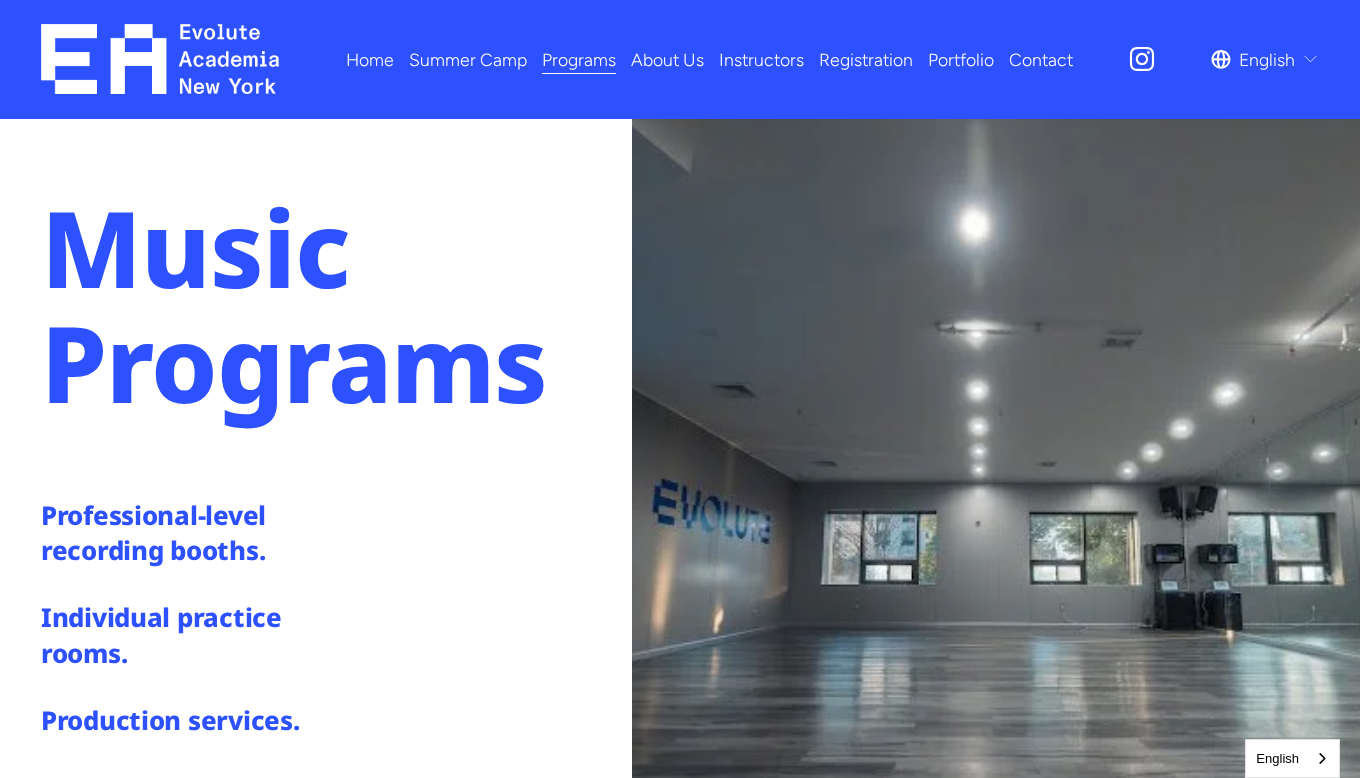 scroll, scrollTop: 0, scrollLeft: 0, axis: both 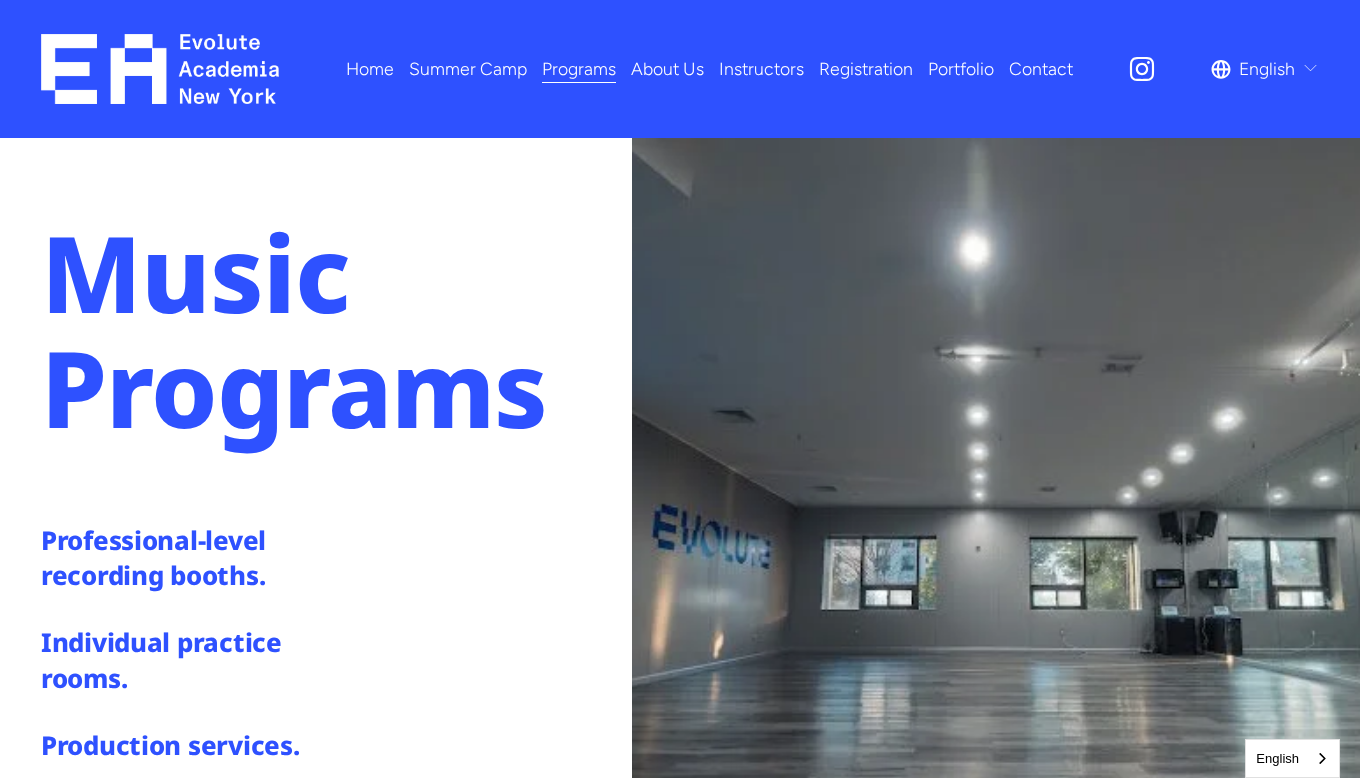 click on "Home" at bounding box center (370, 68) 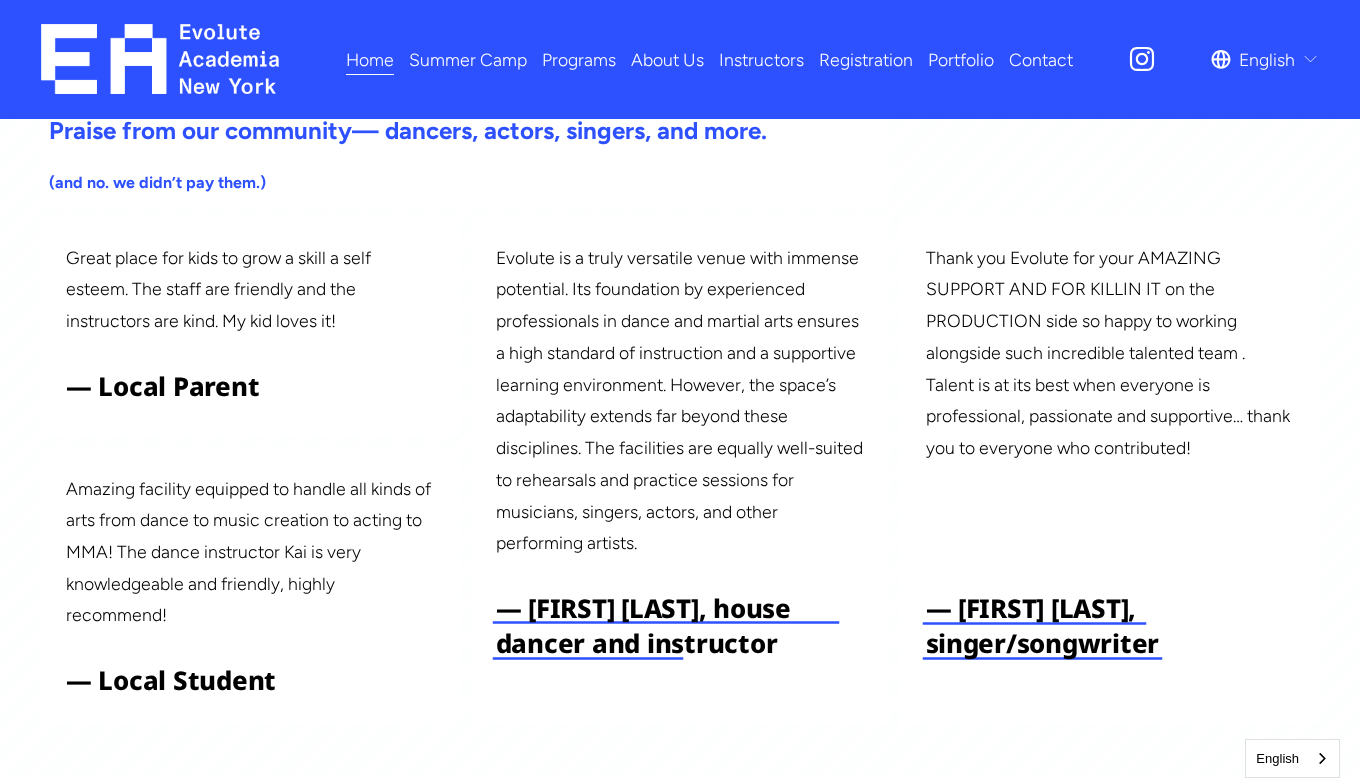 scroll, scrollTop: 7482, scrollLeft: 0, axis: vertical 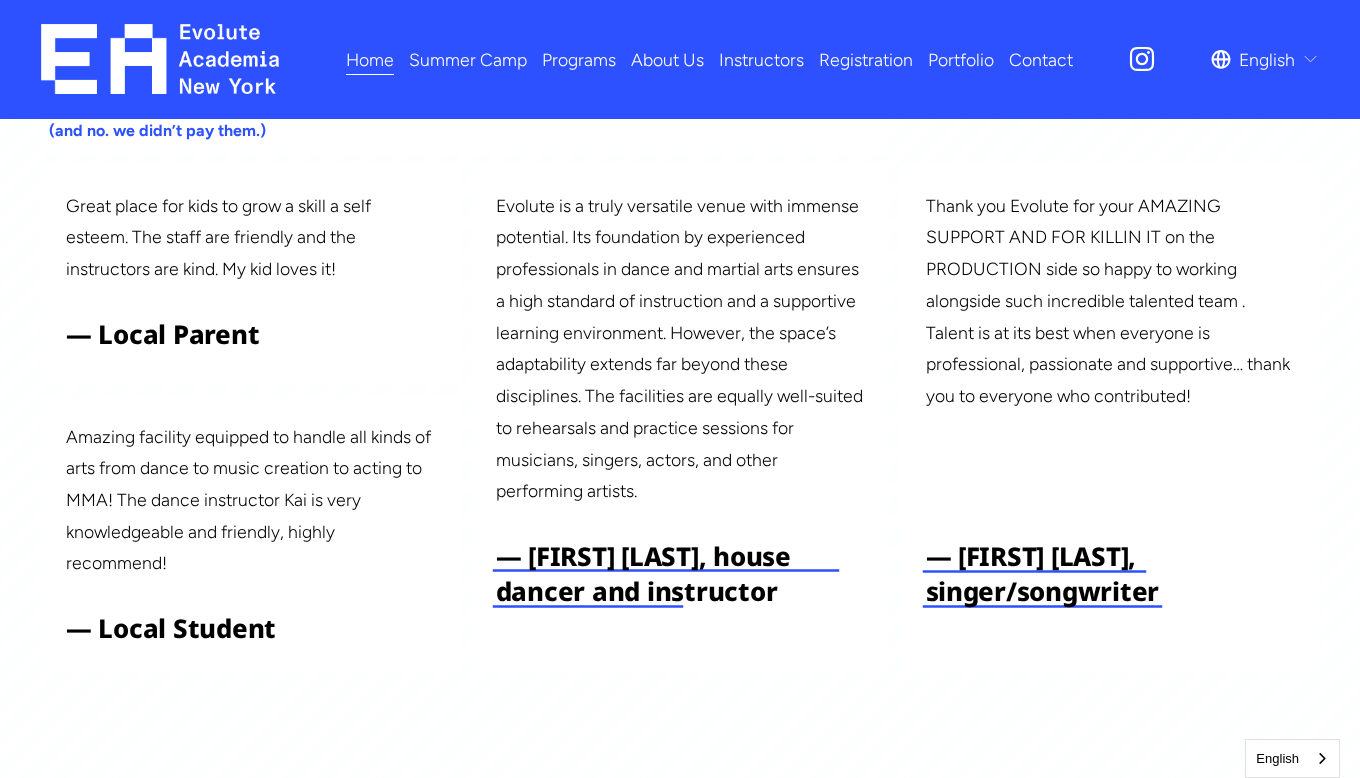 click on "Registration" at bounding box center [866, 59] 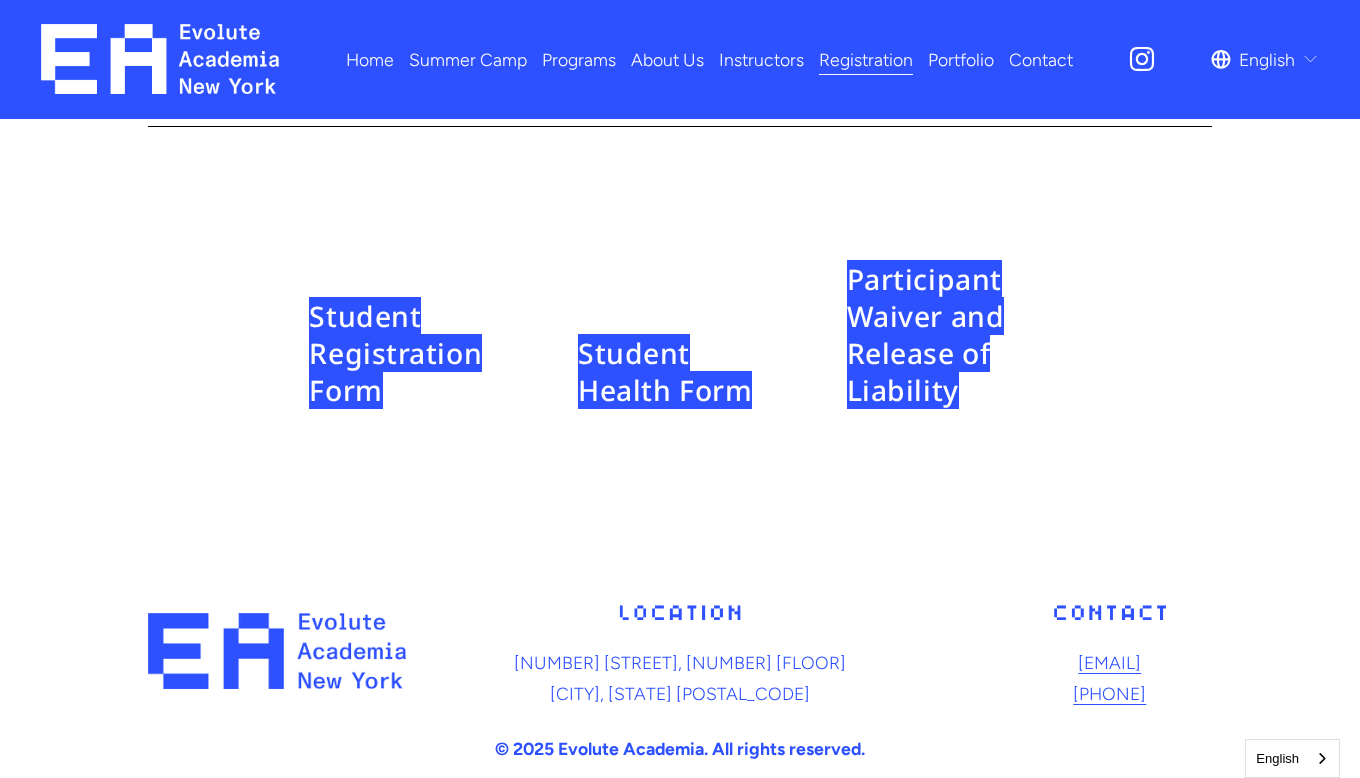 scroll, scrollTop: 873, scrollLeft: 0, axis: vertical 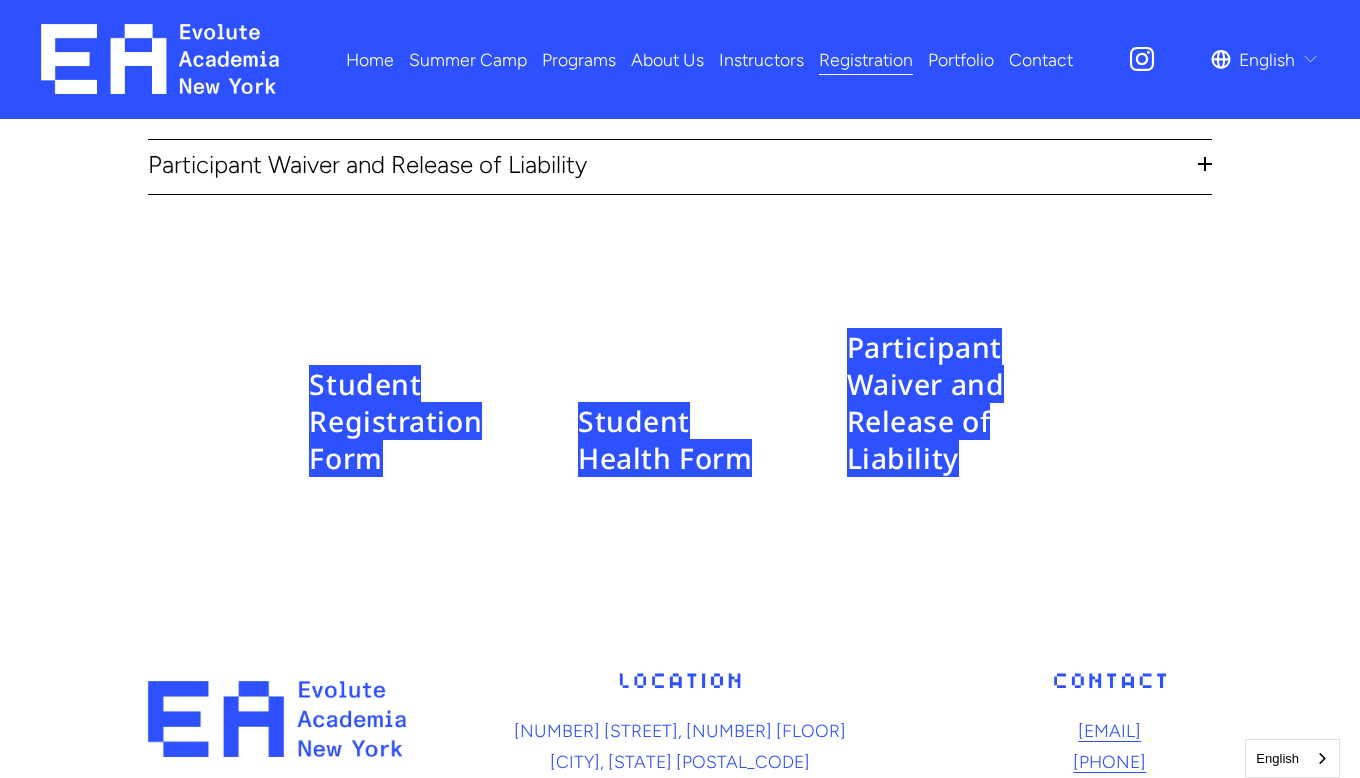 click on "Instructors" at bounding box center [761, 59] 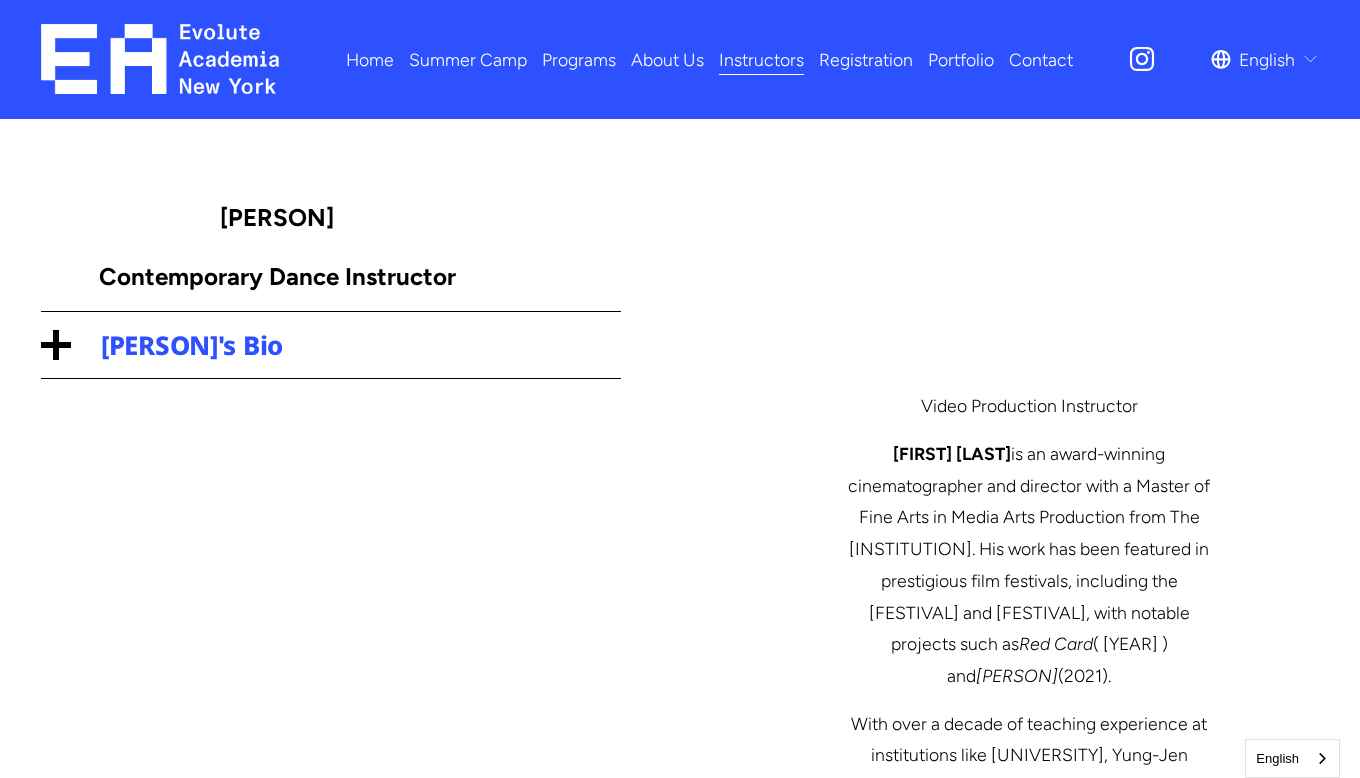 scroll, scrollTop: 1671, scrollLeft: 0, axis: vertical 